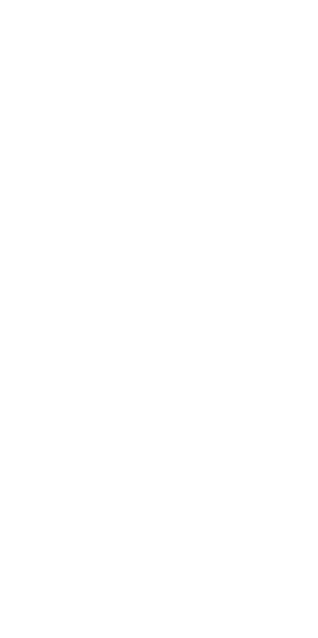 scroll, scrollTop: 0, scrollLeft: 0, axis: both 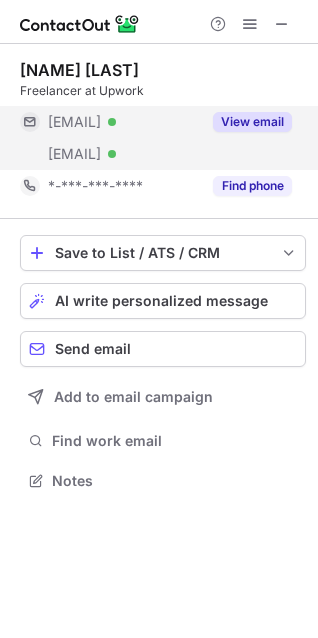 click on "View email" at bounding box center (252, 122) 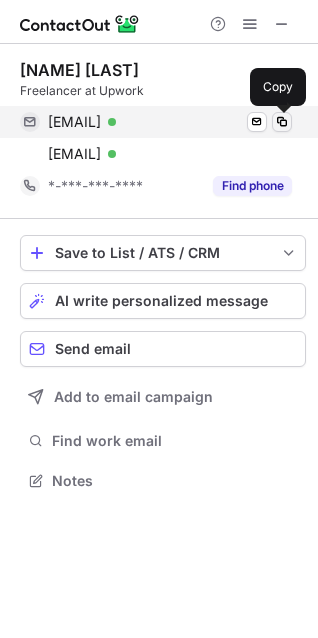 click at bounding box center (282, 122) 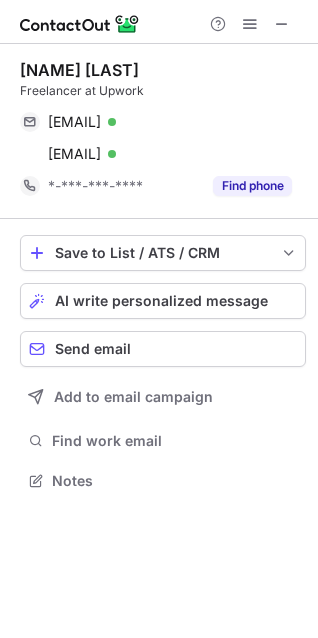 type 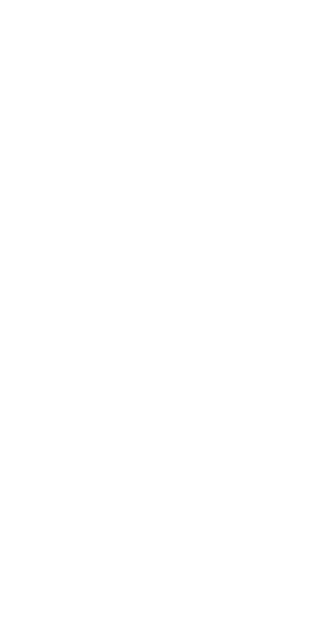 scroll, scrollTop: 0, scrollLeft: 0, axis: both 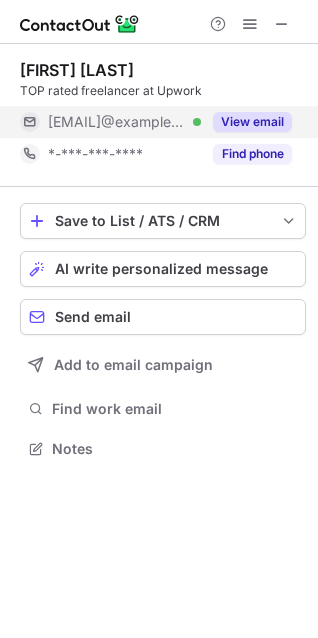 click on "View email" at bounding box center (252, 122) 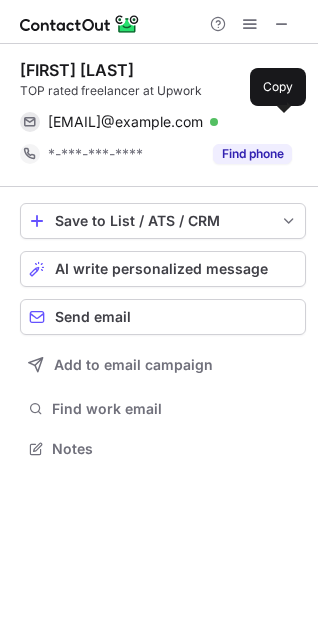 click at bounding box center (282, 122) 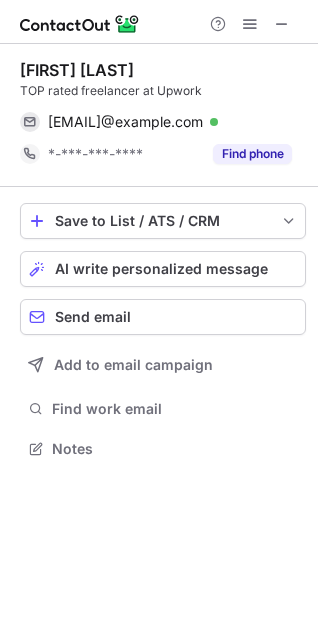 type 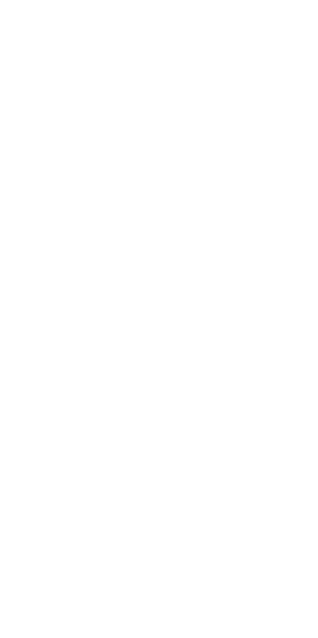 scroll, scrollTop: 0, scrollLeft: 0, axis: both 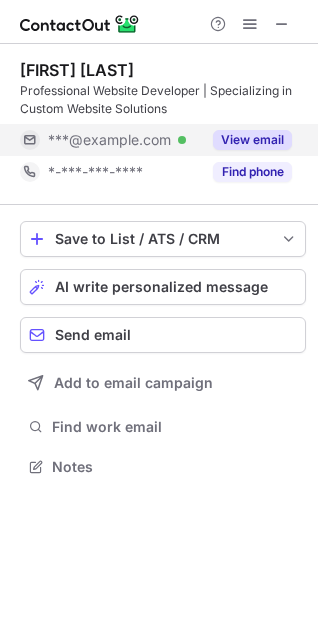 click on "View email" at bounding box center (252, 140) 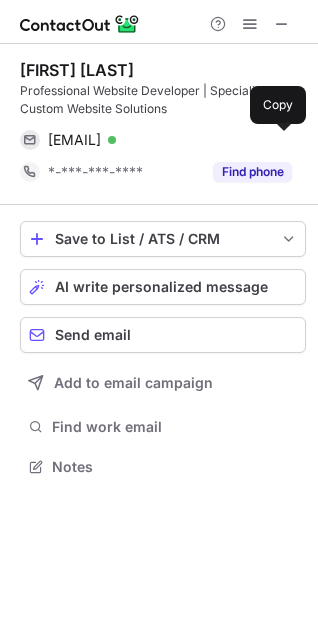 click at bounding box center (282, 140) 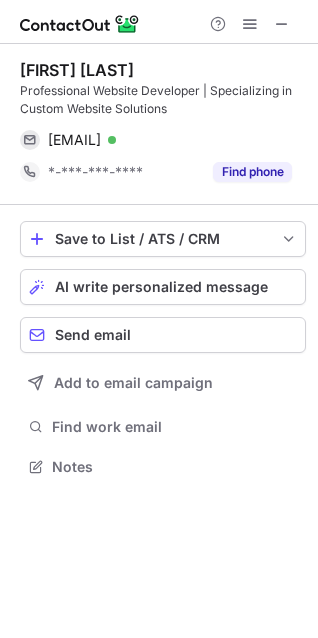 type 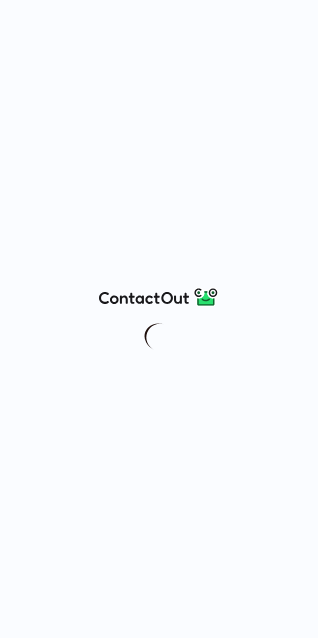 scroll, scrollTop: 0, scrollLeft: 0, axis: both 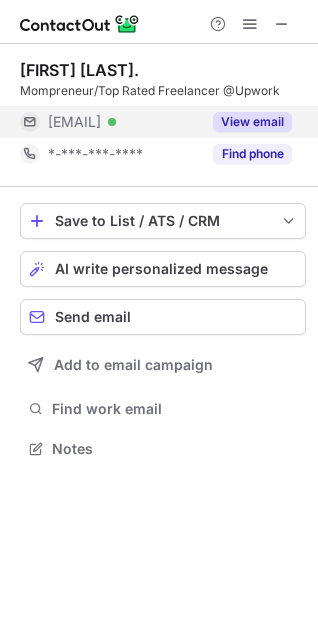 click on "View email" at bounding box center [252, 122] 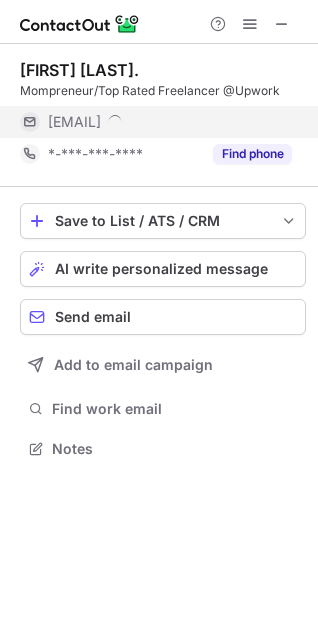 scroll, scrollTop: 9, scrollLeft: 9, axis: both 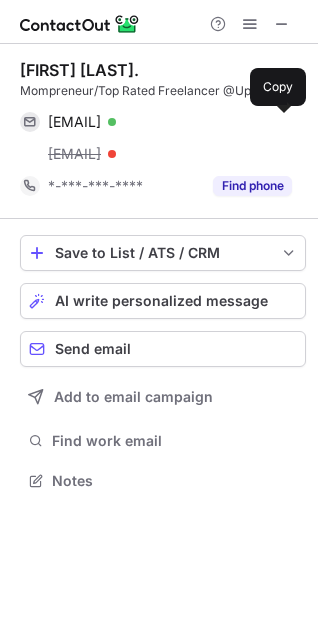 click at bounding box center (282, 122) 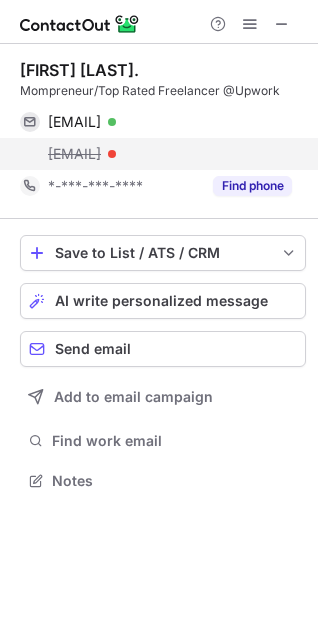 type 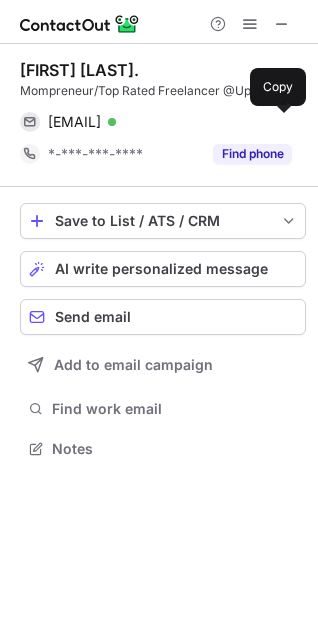 scroll, scrollTop: 434, scrollLeft: 318, axis: both 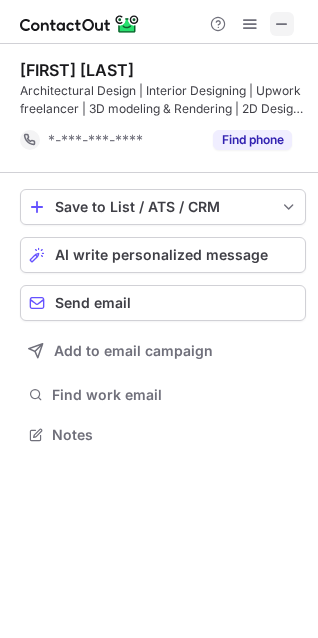 click at bounding box center (282, 24) 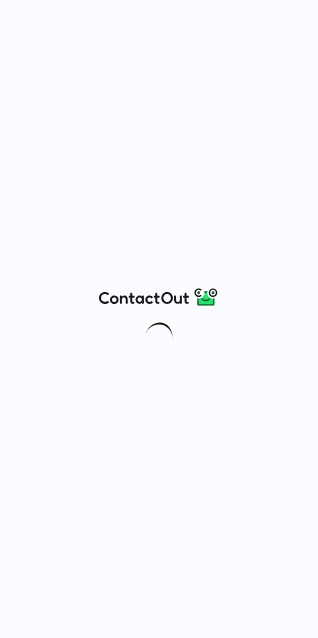scroll, scrollTop: 0, scrollLeft: 0, axis: both 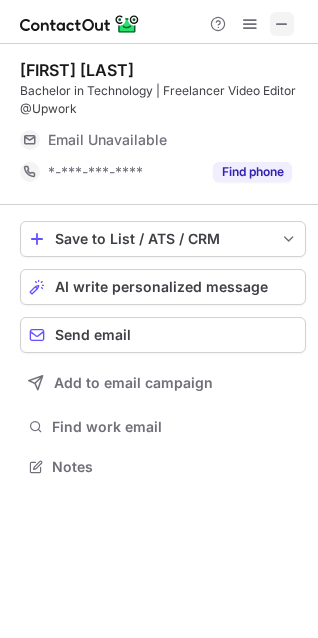 click at bounding box center (282, 24) 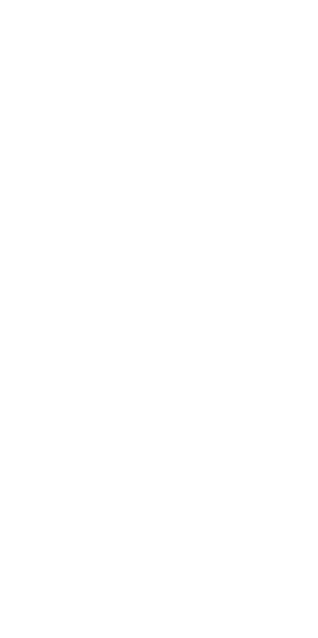 scroll, scrollTop: 0, scrollLeft: 0, axis: both 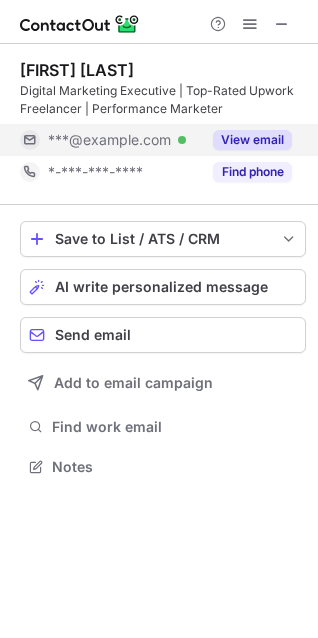click on "View email" at bounding box center (246, 140) 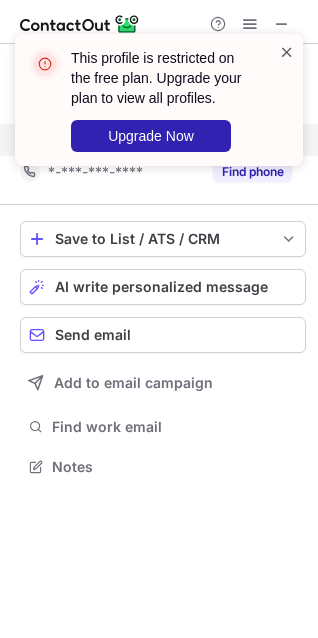 click at bounding box center [287, 52] 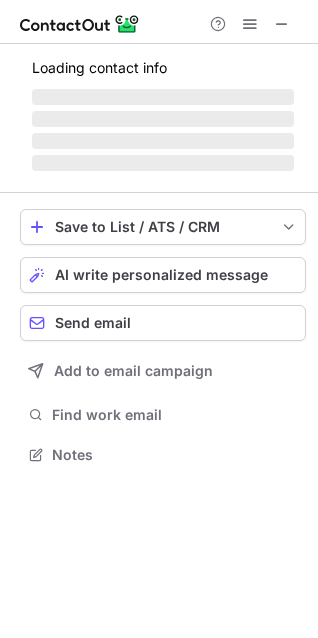 scroll, scrollTop: 440, scrollLeft: 318, axis: both 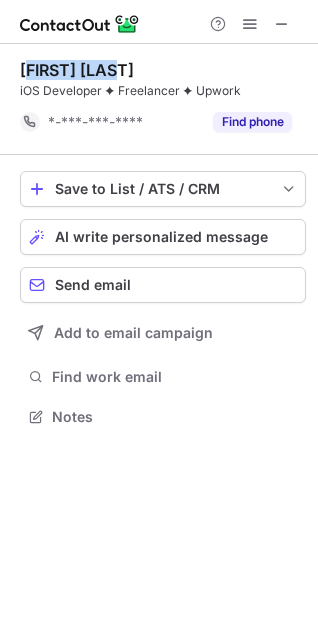 drag, startPoint x: 44, startPoint y: 69, endPoint x: 129, endPoint y: 55, distance: 86.145226 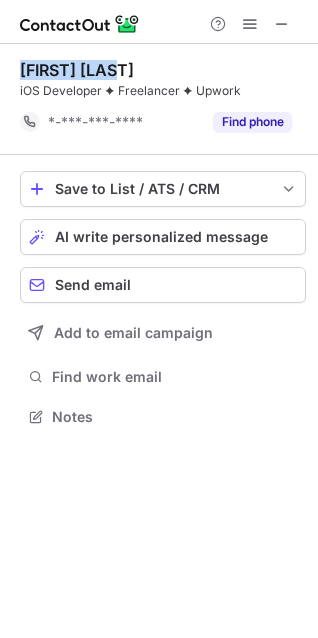 copy on "Jay kumbhani" 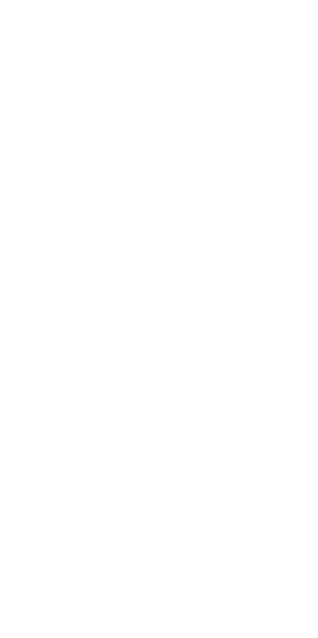 scroll, scrollTop: 0, scrollLeft: 0, axis: both 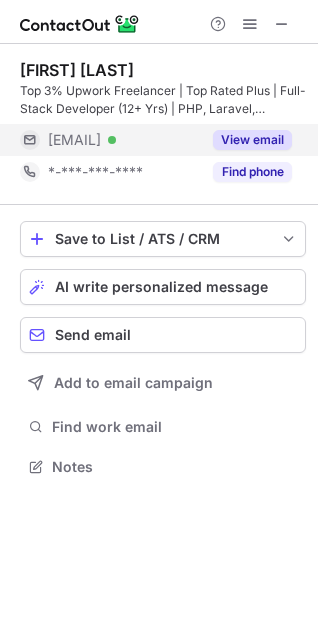 click on "View email" at bounding box center [252, 140] 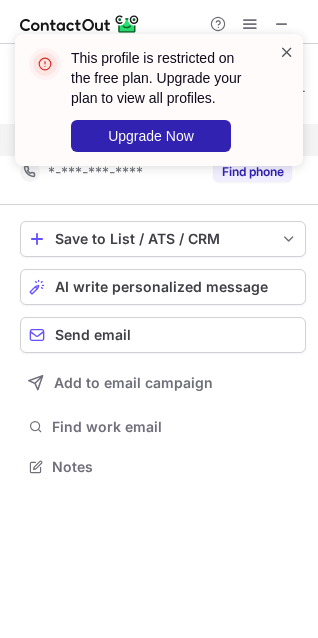 click at bounding box center [287, 52] 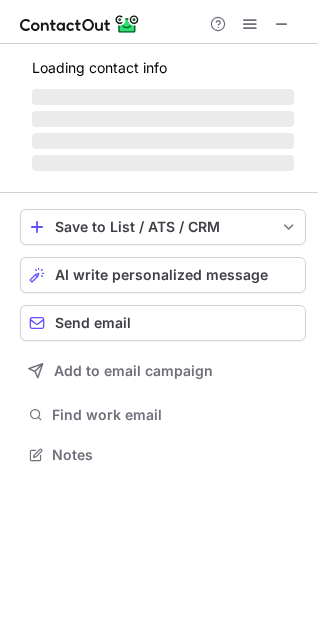 scroll, scrollTop: 0, scrollLeft: 0, axis: both 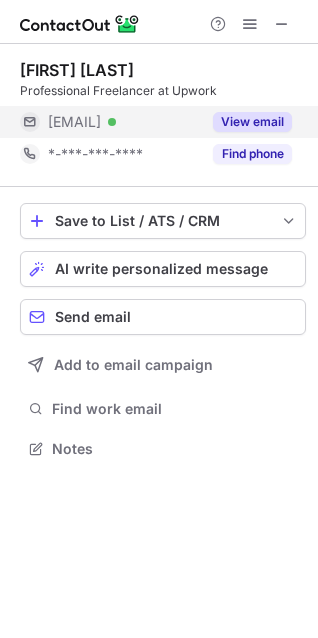 click on "View email" at bounding box center (246, 122) 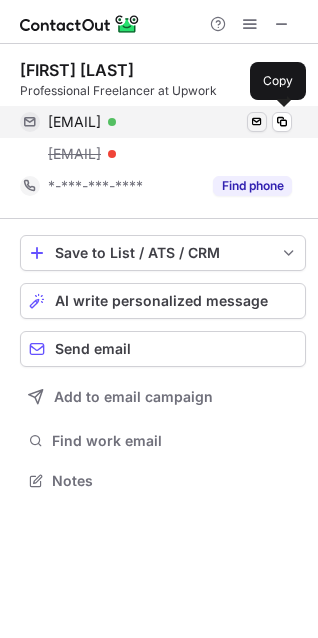scroll, scrollTop: 9, scrollLeft: 9, axis: both 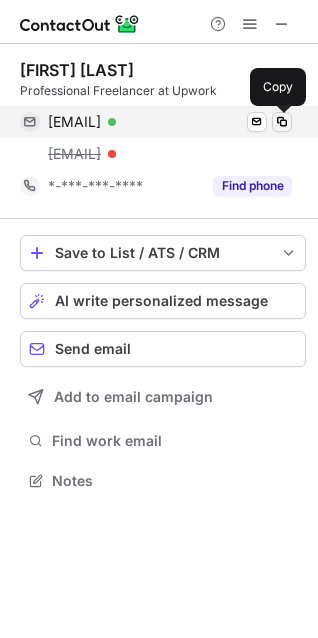 click at bounding box center (282, 122) 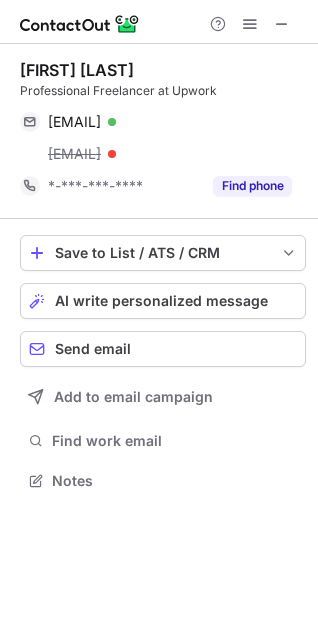 type 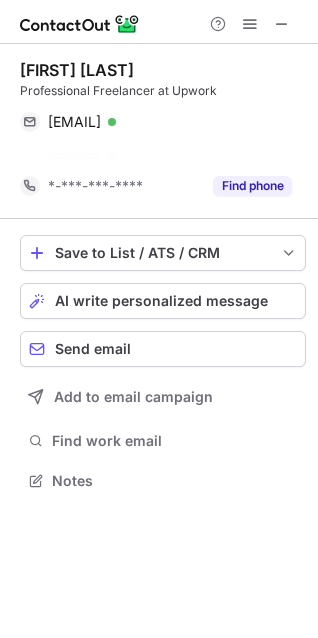 scroll, scrollTop: 434, scrollLeft: 318, axis: both 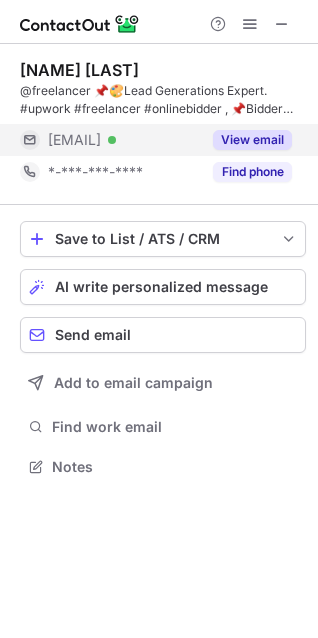 click on "View email" at bounding box center [252, 140] 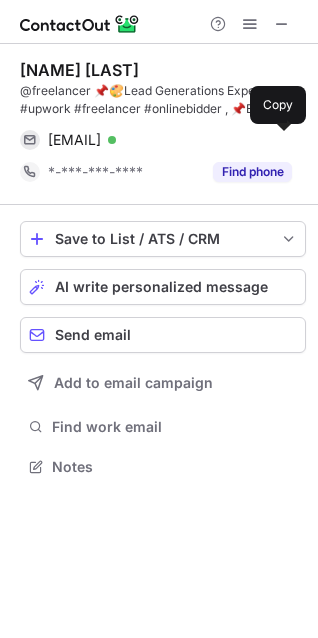 click at bounding box center [282, 140] 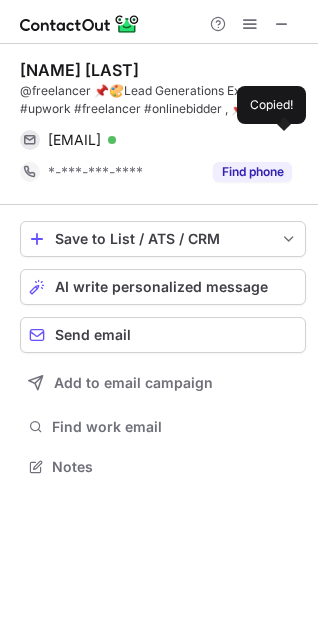 type 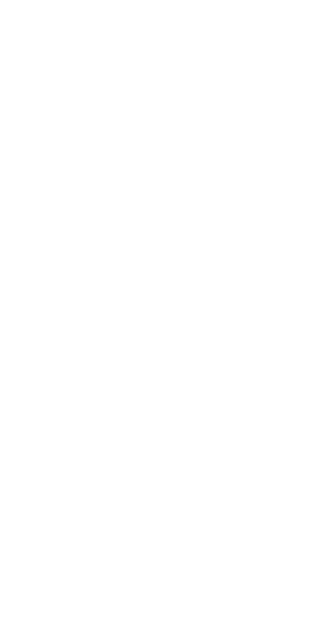 scroll, scrollTop: 0, scrollLeft: 0, axis: both 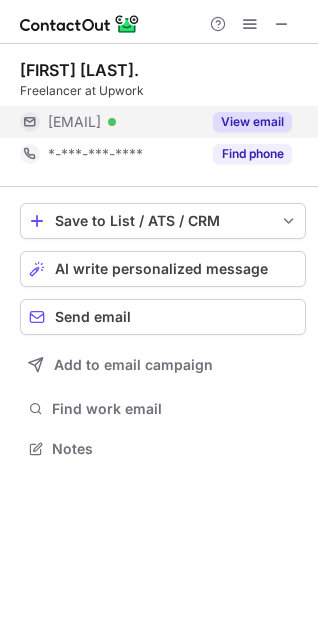 click on "View email" at bounding box center [252, 122] 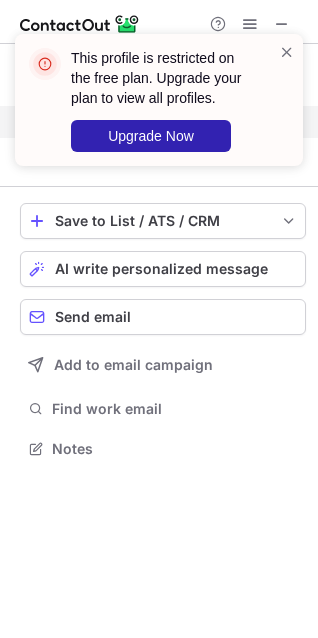 click at bounding box center [287, 100] 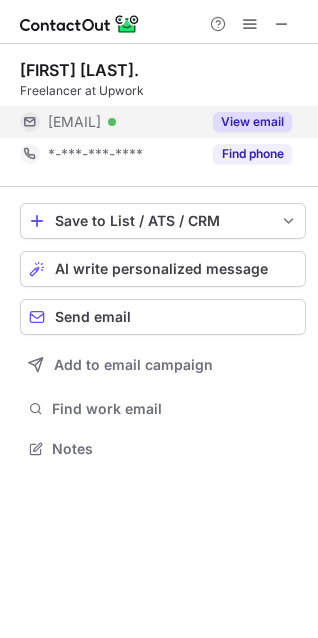 scroll, scrollTop: 440, scrollLeft: 318, axis: both 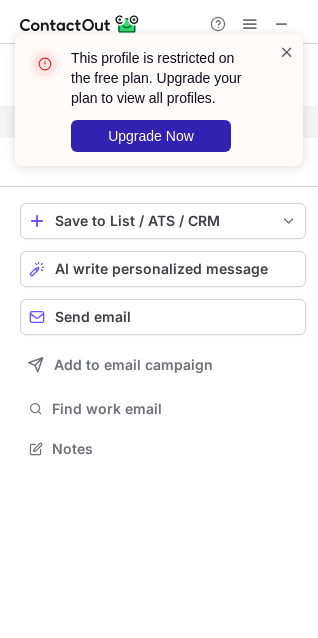 click at bounding box center [287, 52] 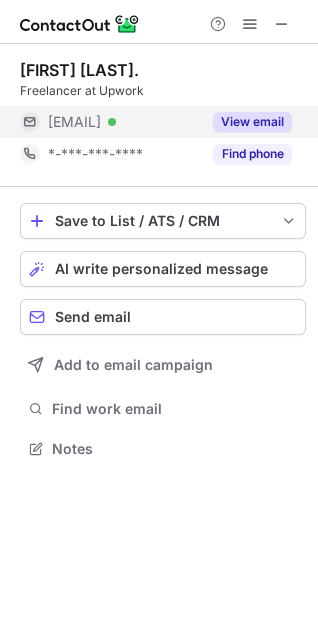 click on "View email" at bounding box center (252, 122) 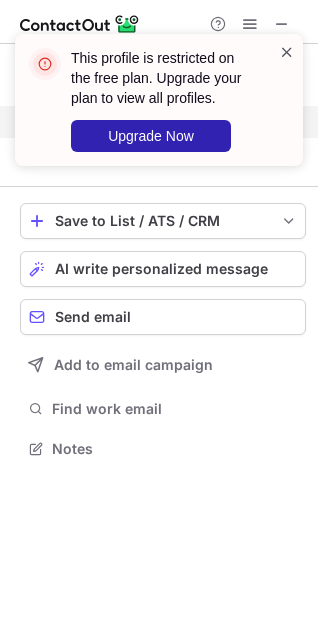 click at bounding box center (287, 52) 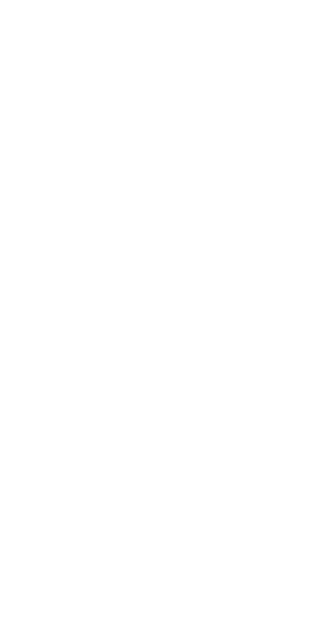 scroll, scrollTop: 0, scrollLeft: 0, axis: both 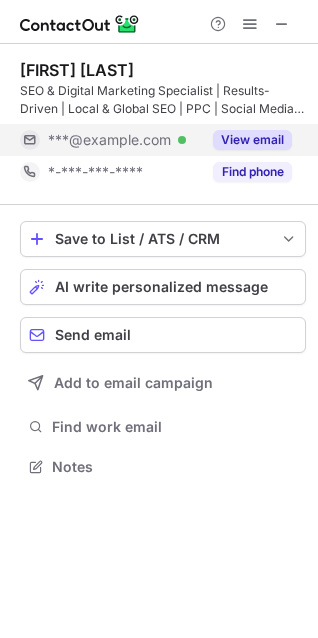 click on "View email" at bounding box center [252, 140] 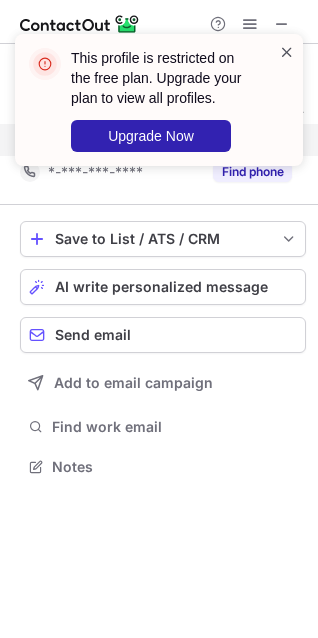 click at bounding box center (287, 52) 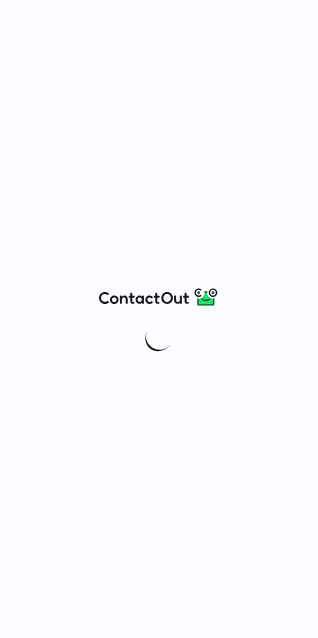 scroll, scrollTop: 0, scrollLeft: 0, axis: both 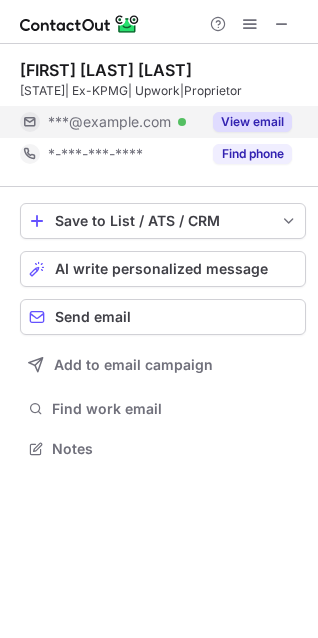 click on "View email" at bounding box center (246, 122) 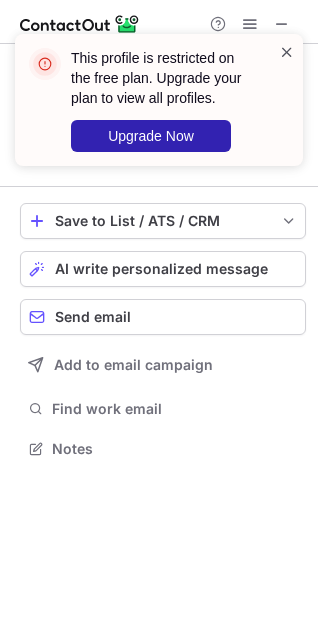 click at bounding box center [287, 52] 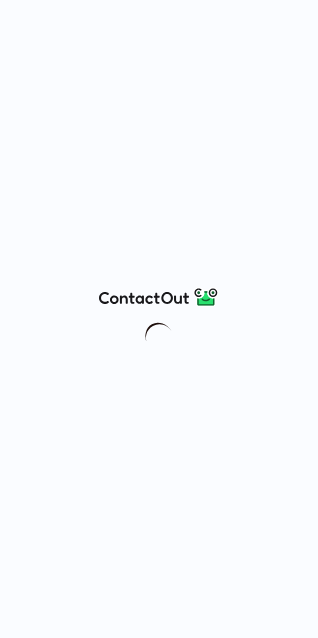 scroll, scrollTop: 0, scrollLeft: 0, axis: both 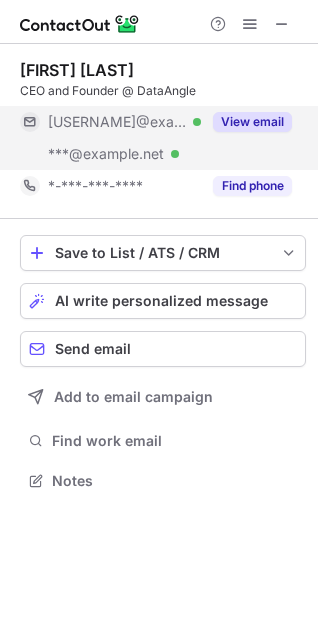 click on "View email" at bounding box center (252, 122) 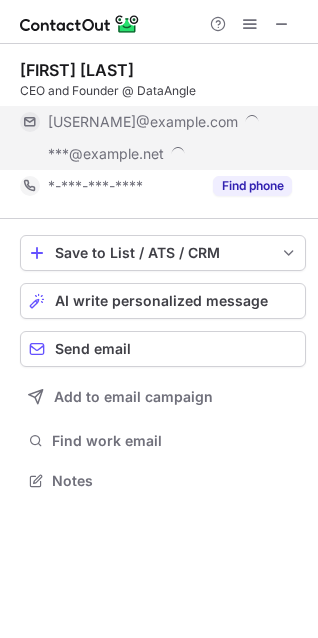 scroll, scrollTop: 9, scrollLeft: 9, axis: both 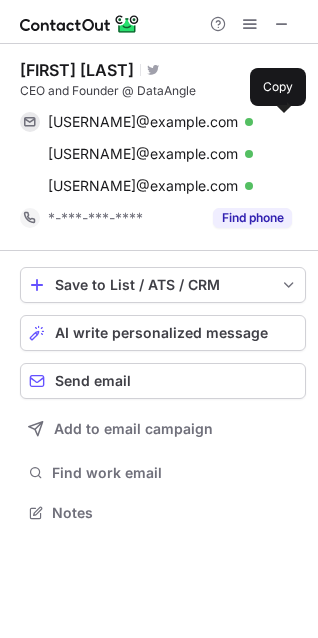 click at bounding box center [282, 122] 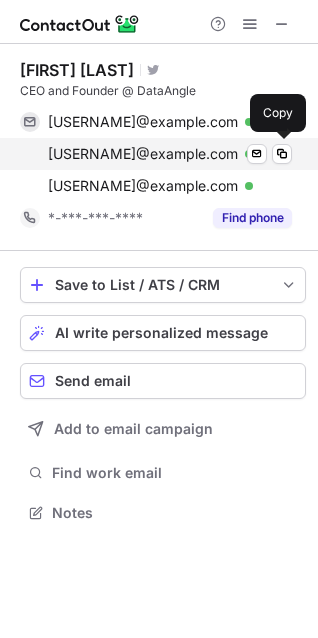 type 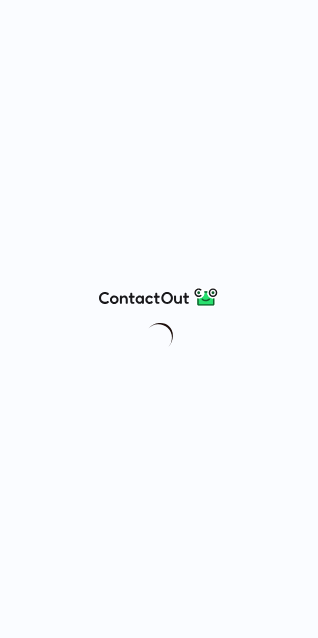 scroll, scrollTop: 0, scrollLeft: 0, axis: both 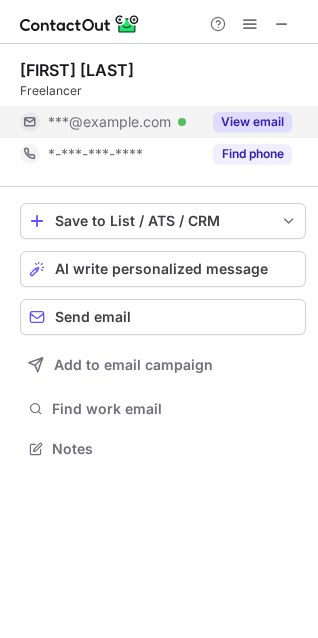 click on "View email" at bounding box center (252, 122) 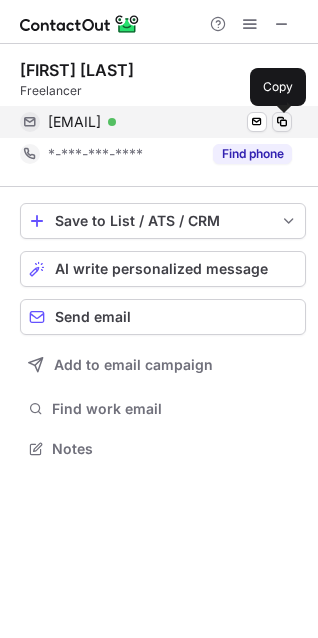 click at bounding box center [282, 122] 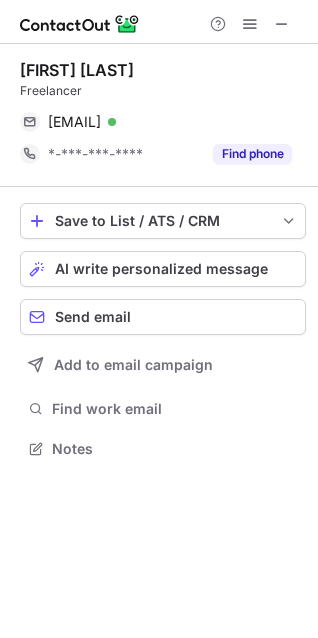 type 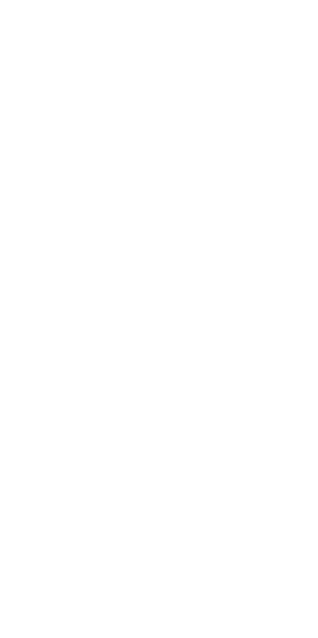scroll, scrollTop: 0, scrollLeft: 0, axis: both 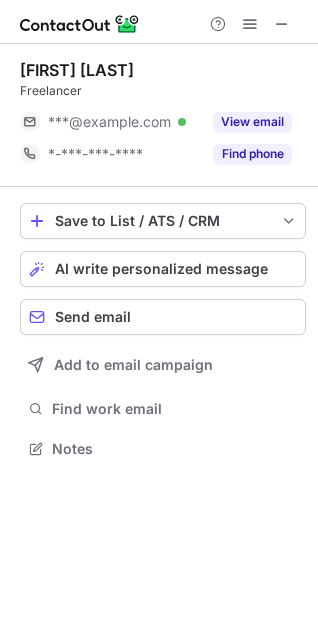 click on "[FIRST] [LAST] Freelancer support@example.com Verified View email [EMAIL] Find phone [PHONE]" at bounding box center [163, 115] 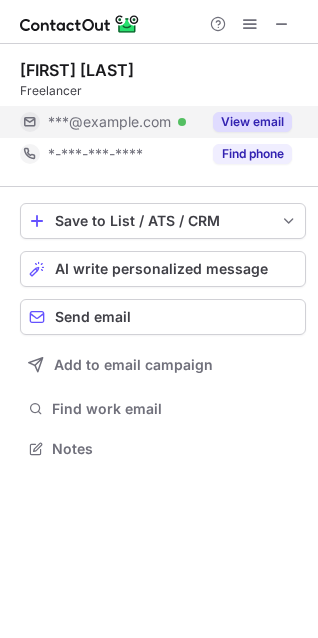 click on "View email" at bounding box center (252, 122) 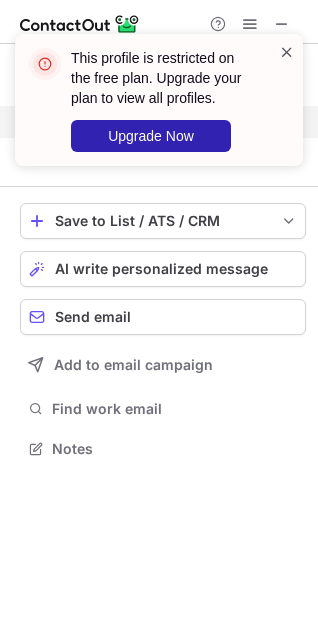 click at bounding box center [287, 52] 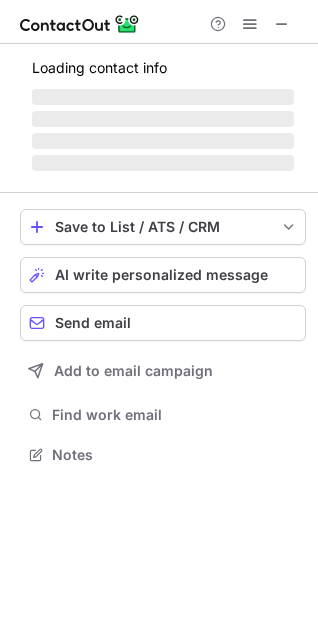scroll, scrollTop: 440, scrollLeft: 318, axis: both 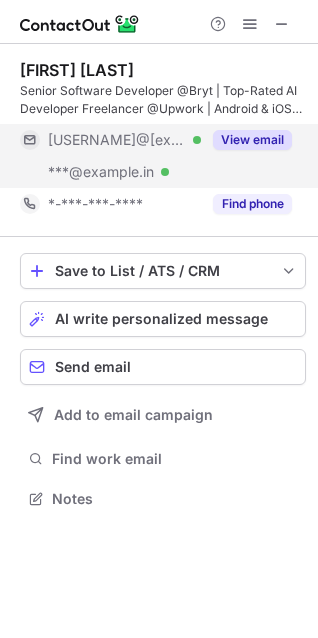 click on "View email" at bounding box center [252, 140] 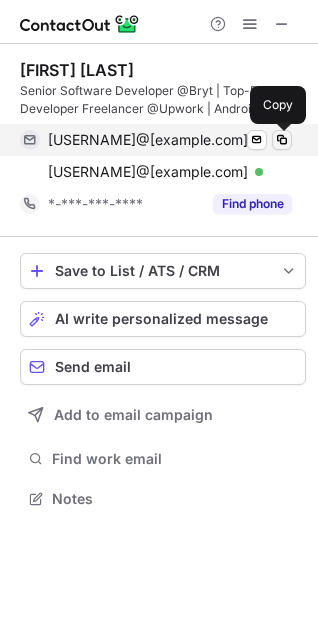 click at bounding box center (282, 140) 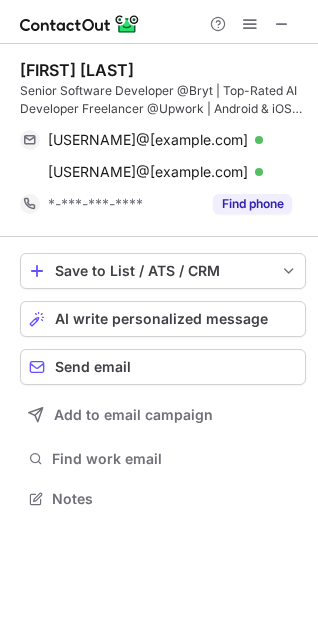 type 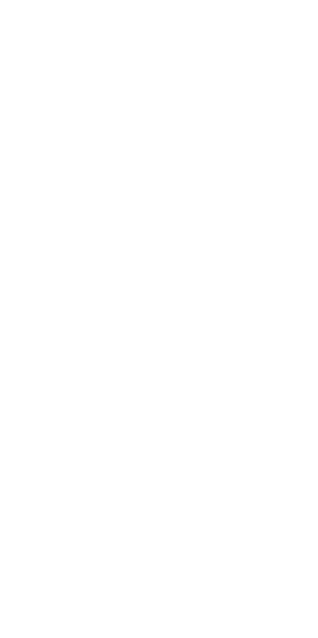 scroll, scrollTop: 0, scrollLeft: 0, axis: both 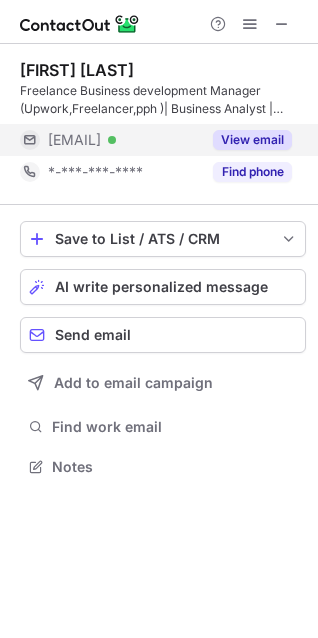 click on "View email" at bounding box center [252, 140] 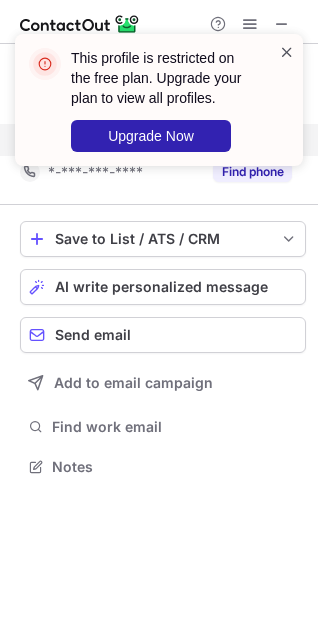 click at bounding box center (287, 52) 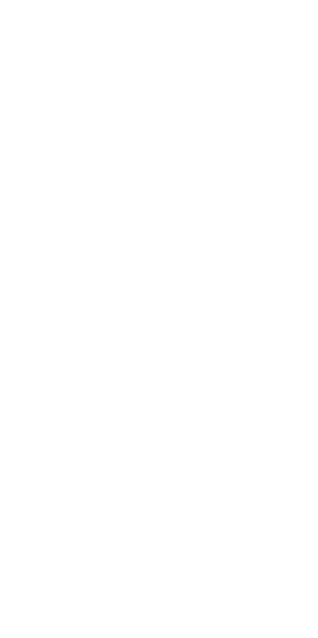 scroll, scrollTop: 0, scrollLeft: 0, axis: both 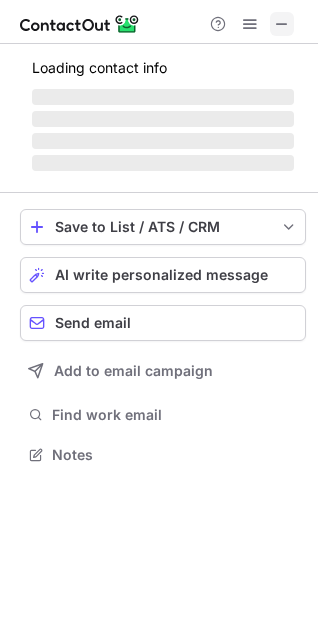 click at bounding box center (282, 24) 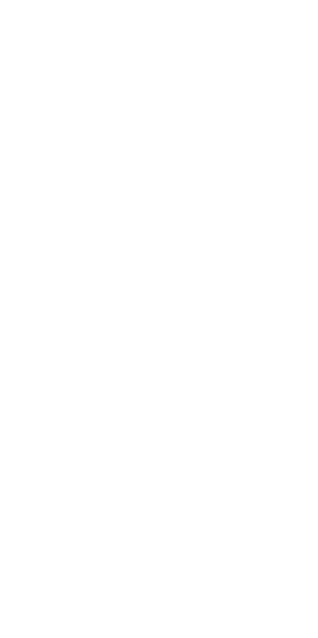 scroll, scrollTop: 0, scrollLeft: 0, axis: both 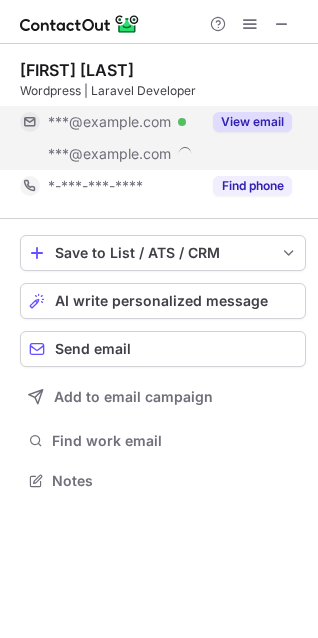 click on "View email" at bounding box center [252, 122] 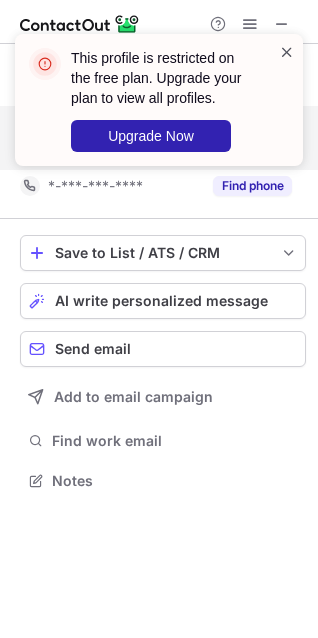 click at bounding box center (287, 52) 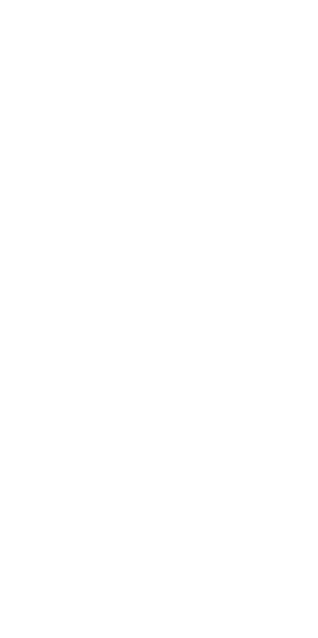 scroll, scrollTop: 0, scrollLeft: 0, axis: both 